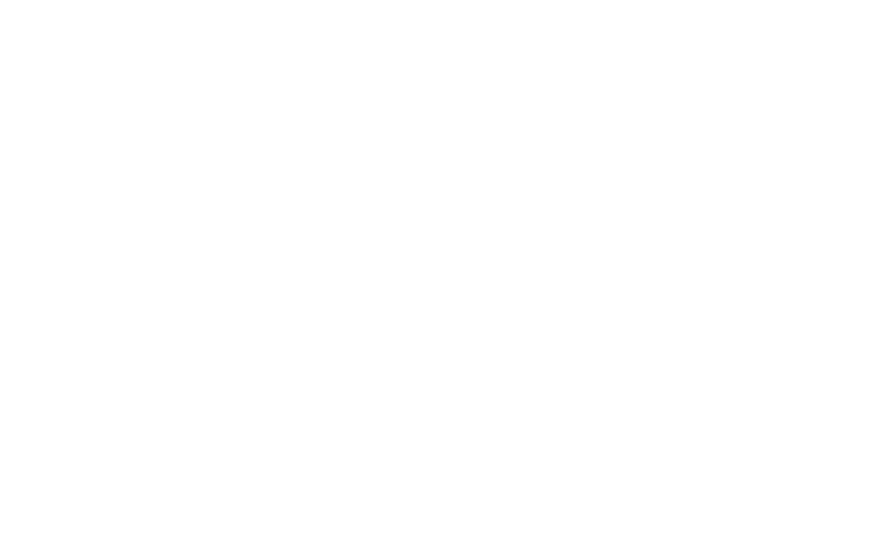 scroll, scrollTop: 0, scrollLeft: 0, axis: both 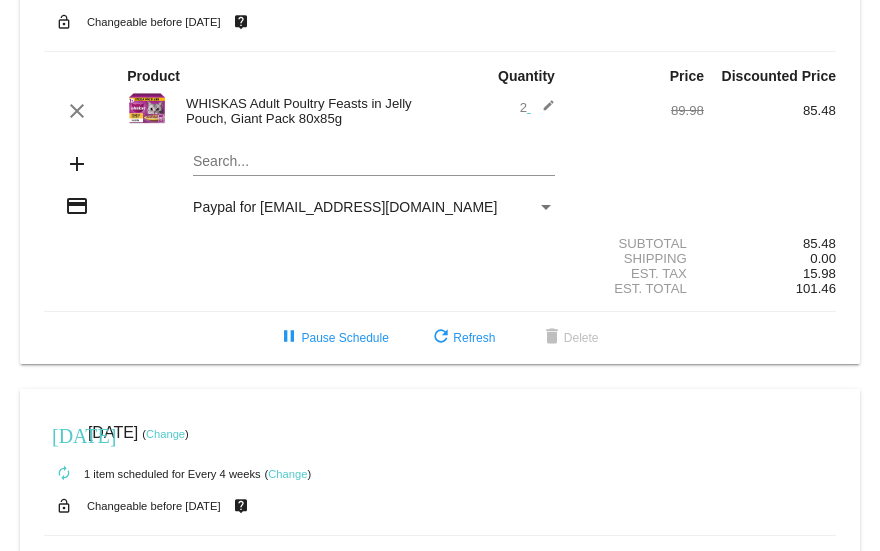 click on "[DATE]
[DATE]
( Change )
autorenew
2
items
scheduled for Every 5 weeks
( Change )
lock_open
Changeable before [DATE]
live_help
Product
Quantity
Price
Discounted Price
add" 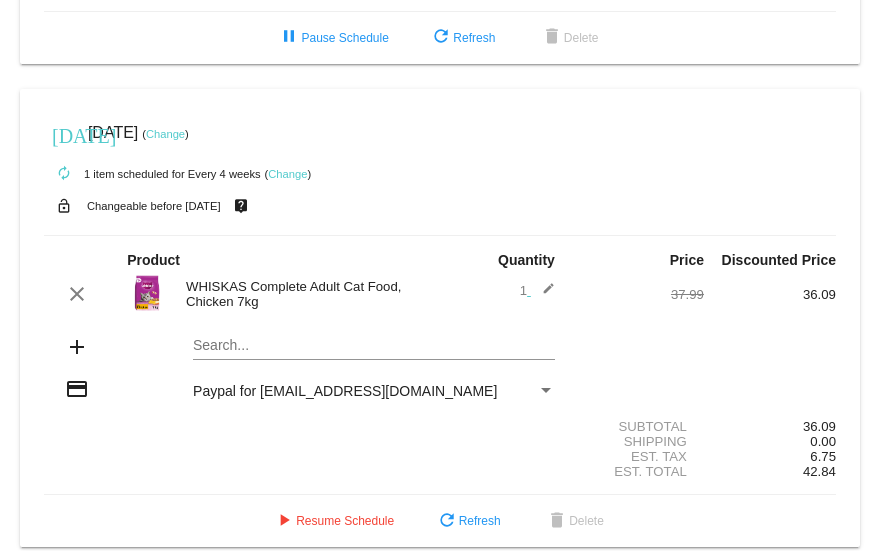 scroll, scrollTop: 200, scrollLeft: 0, axis: vertical 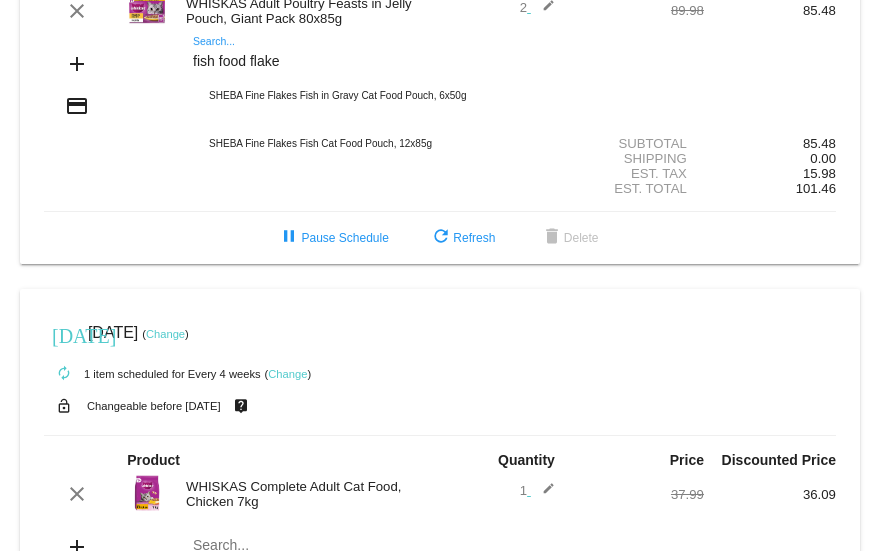 type on "fish food flake" 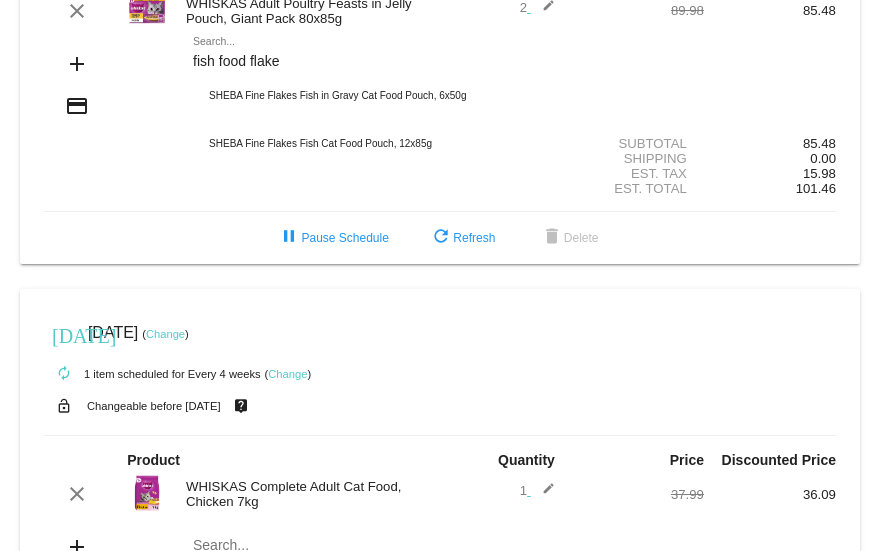 click on "fish food flake
Search..." 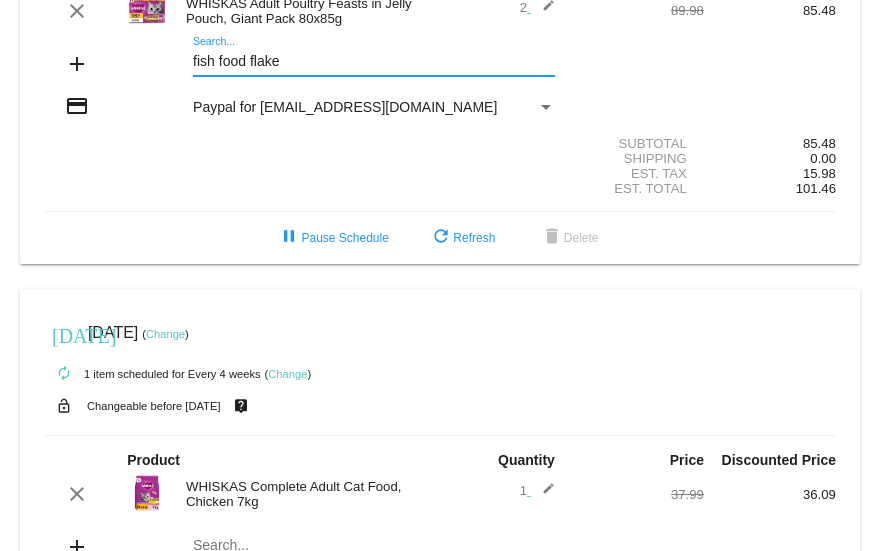 drag, startPoint x: 303, startPoint y: 62, endPoint x: 20, endPoint y: 66, distance: 283.02826 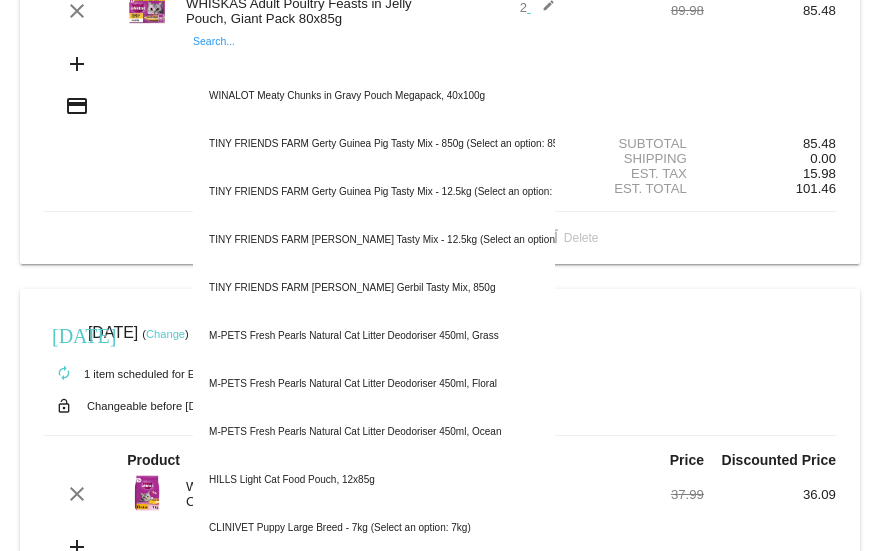 scroll, scrollTop: 100, scrollLeft: 0, axis: vertical 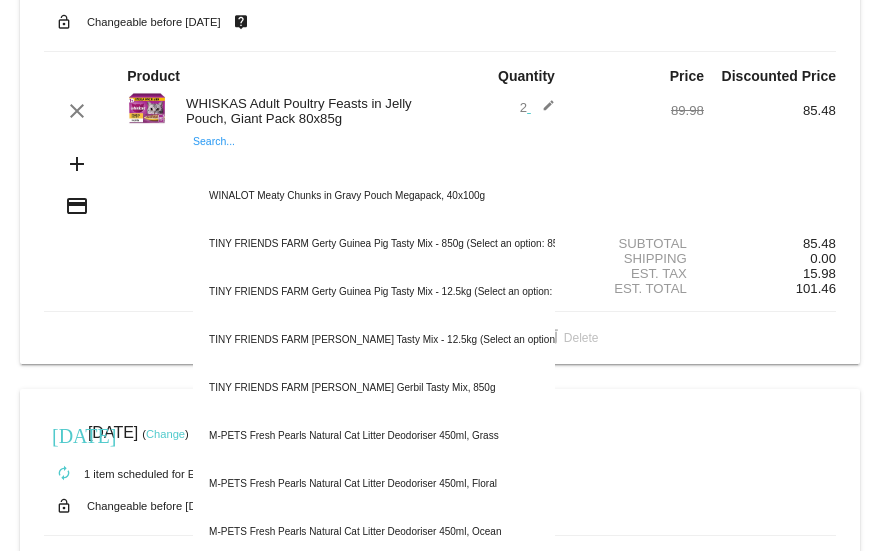 paste on "TETRA Goldfish Flakes" 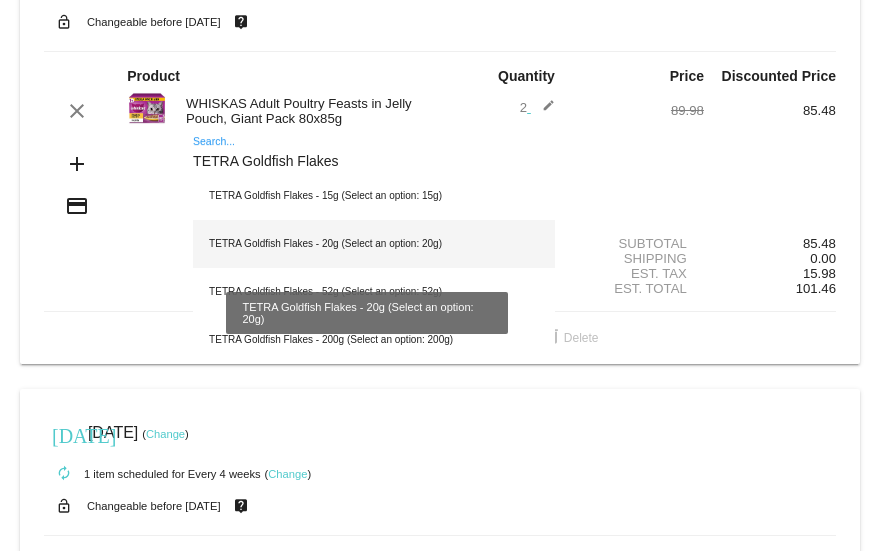 type on "TETRA Goldfish Flakes" 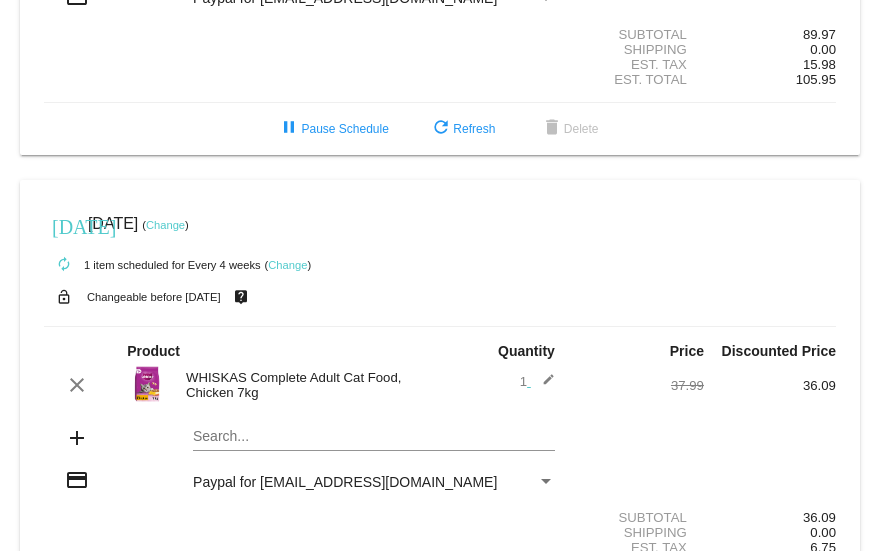 scroll, scrollTop: 657, scrollLeft: 0, axis: vertical 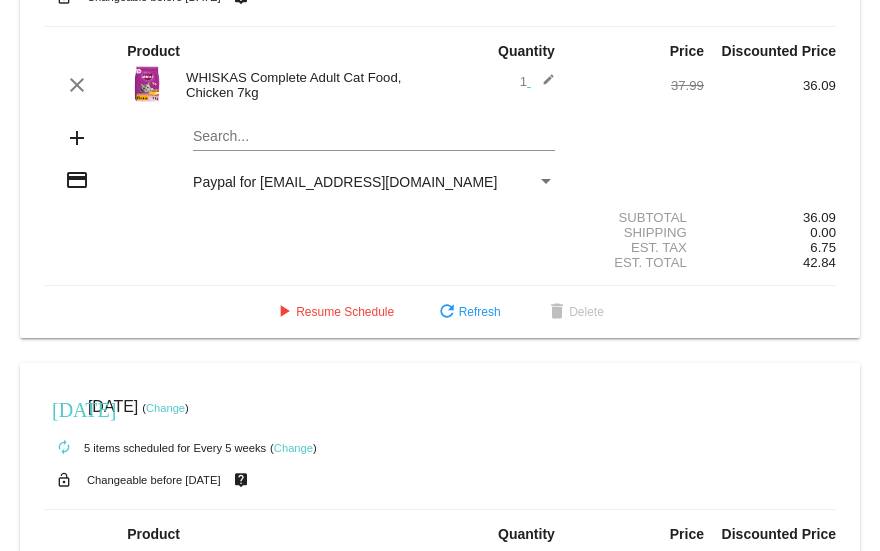 drag, startPoint x: 275, startPoint y: 98, endPoint x: 152, endPoint y: 75, distance: 125.13193 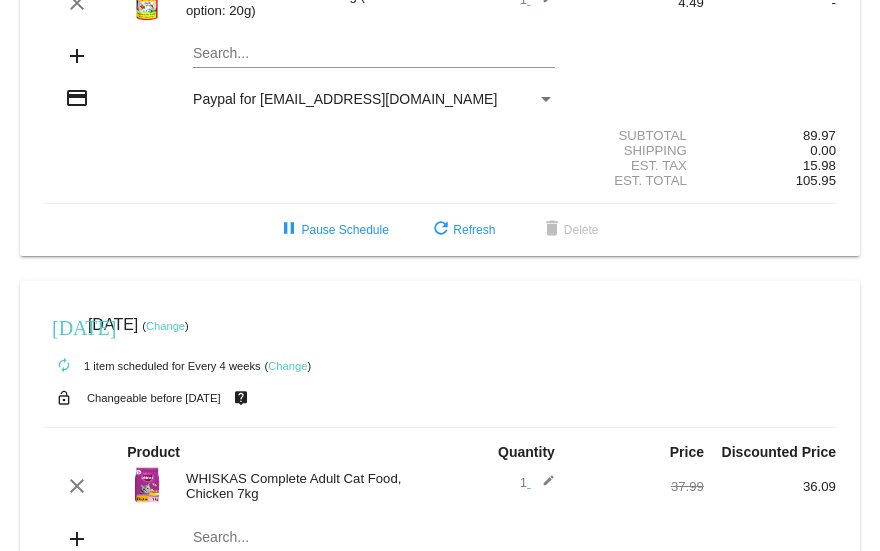 scroll, scrollTop: 57, scrollLeft: 0, axis: vertical 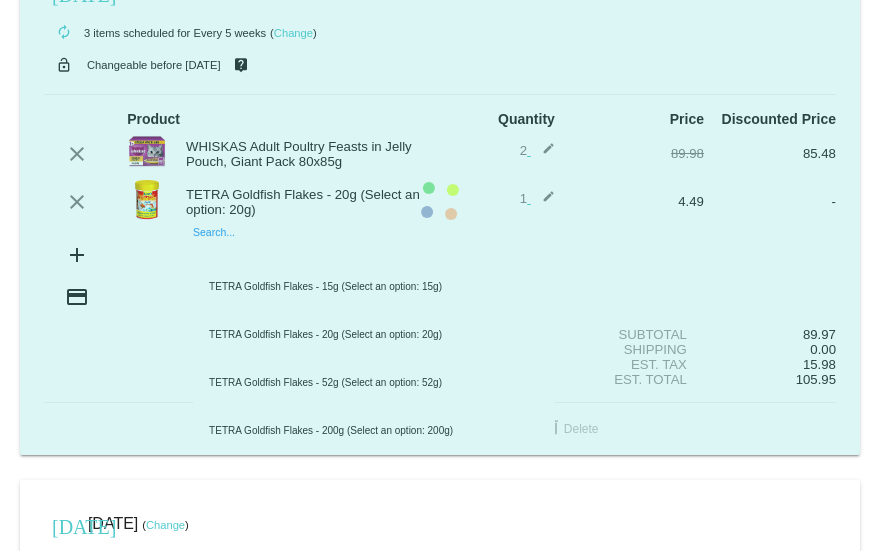 click on "[DATE]
[DATE]
( Change )
autorenew
3
items
scheduled for Every 5 weeks
( Change )
lock_open
Changeable before [DATE]
live_help
Product
Quantity
Price
Discounted Price
add" 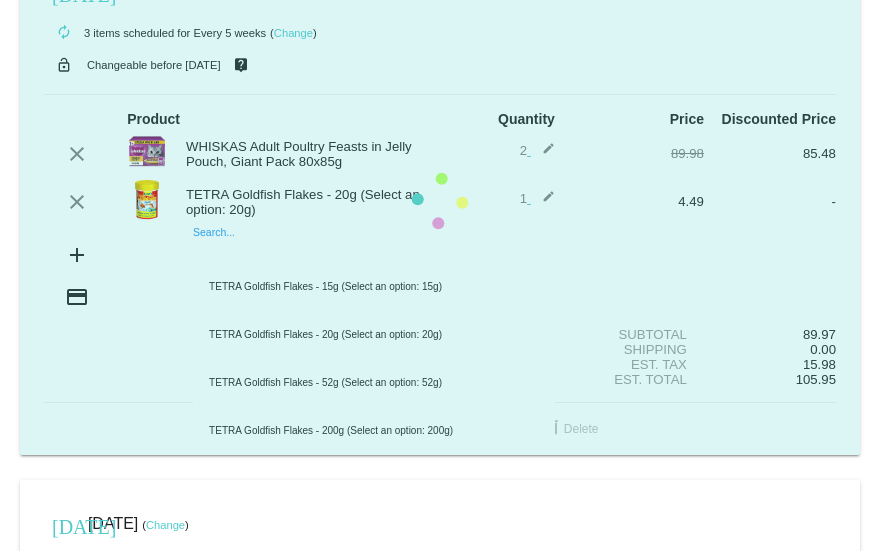 paste on "WHISKAS Complete Adult Cat Food, Chicken 7kg" 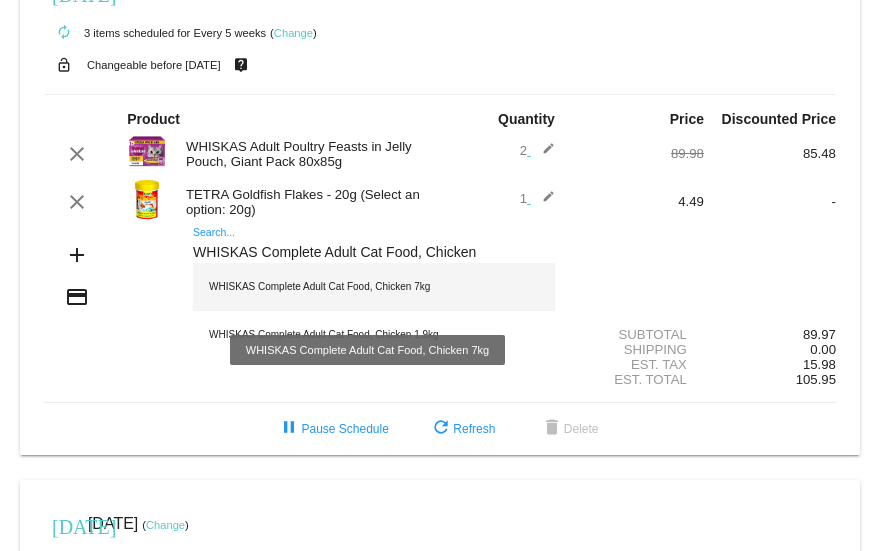 type on "WHISKAS Complete Adult Cat Food, Chicken" 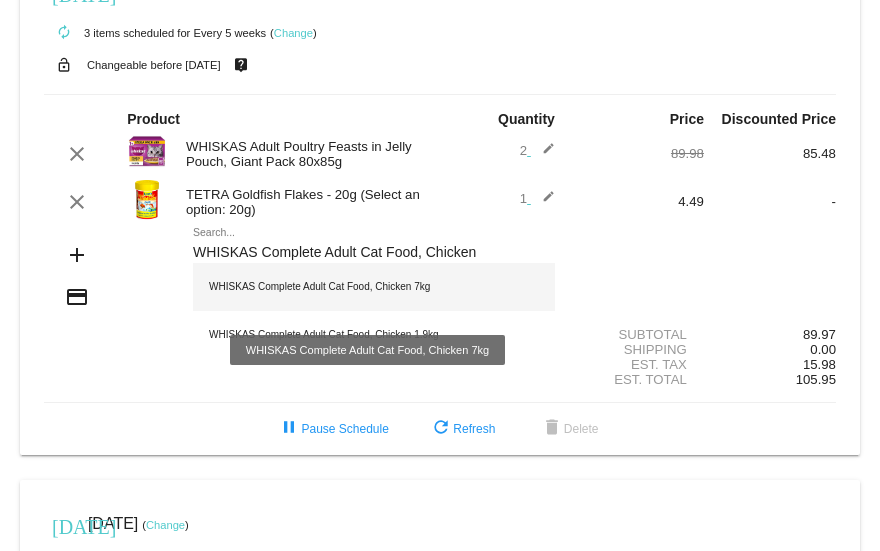 click on "WHISKAS Complete Adult Cat Food, Chicken 7kg" 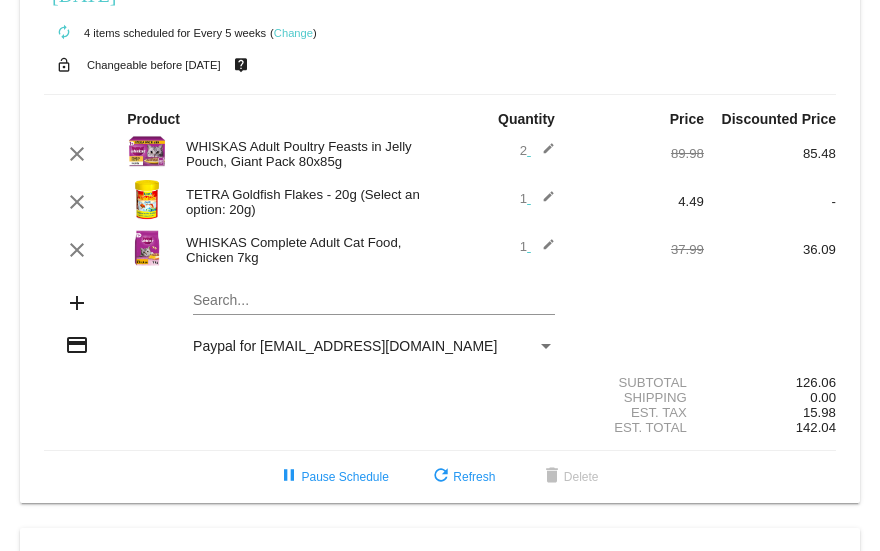 click on "edit" 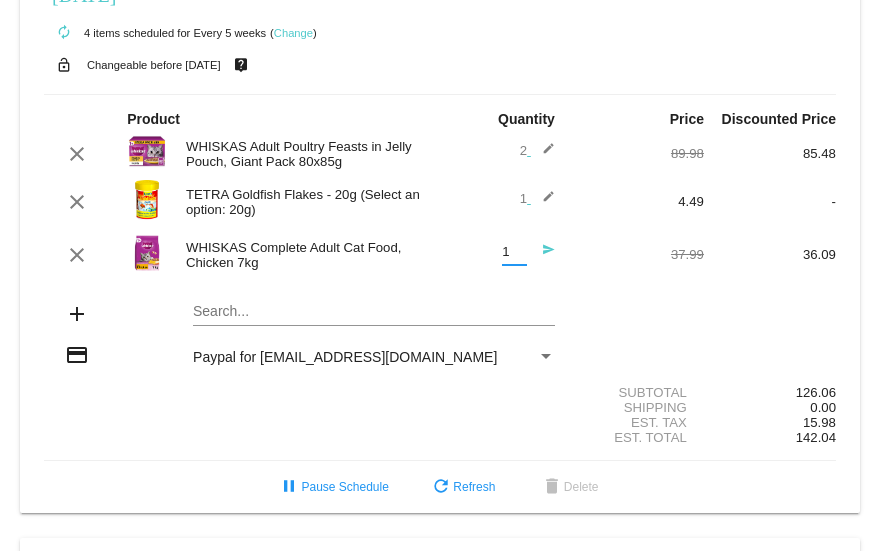 drag, startPoint x: 498, startPoint y: 254, endPoint x: 470, endPoint y: 250, distance: 28.284271 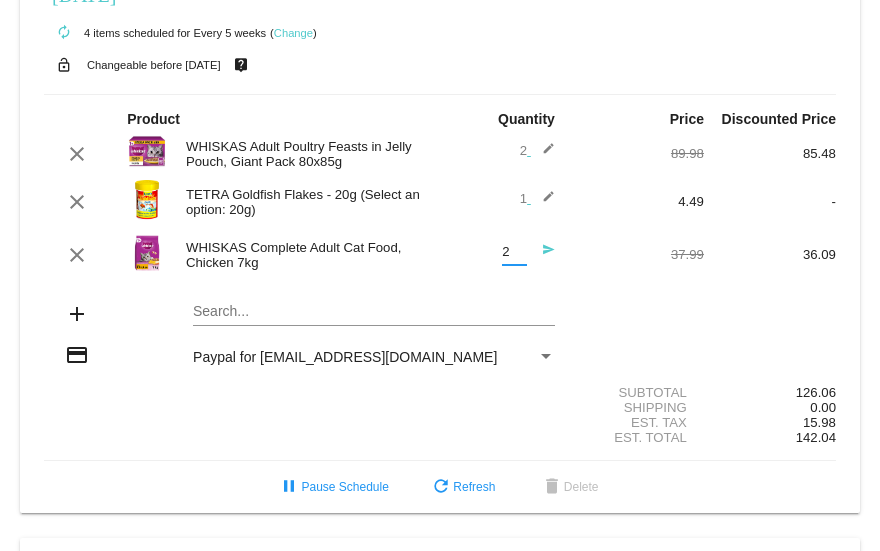 type on "2" 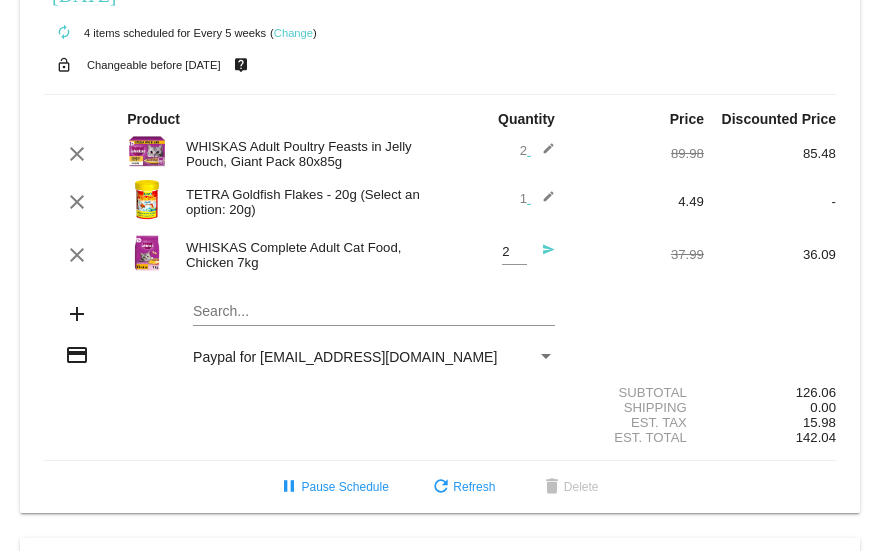 click on "autorenew
4
items
scheduled for Every 5 weeks
( Change )" 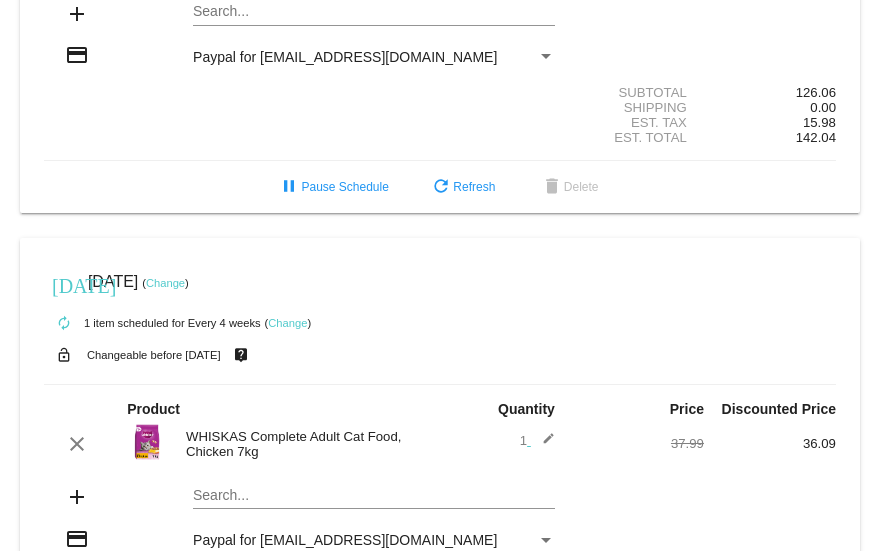 scroll, scrollTop: 257, scrollLeft: 0, axis: vertical 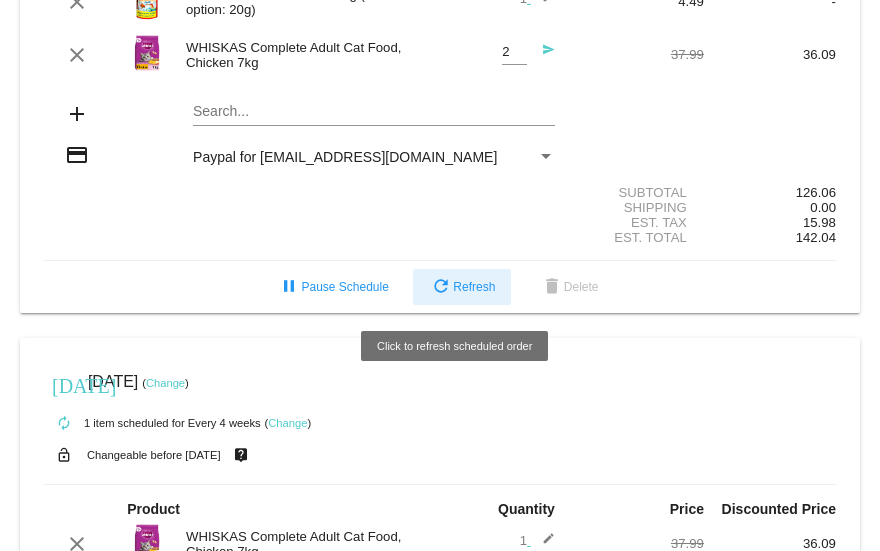 click on "refresh  Refresh" 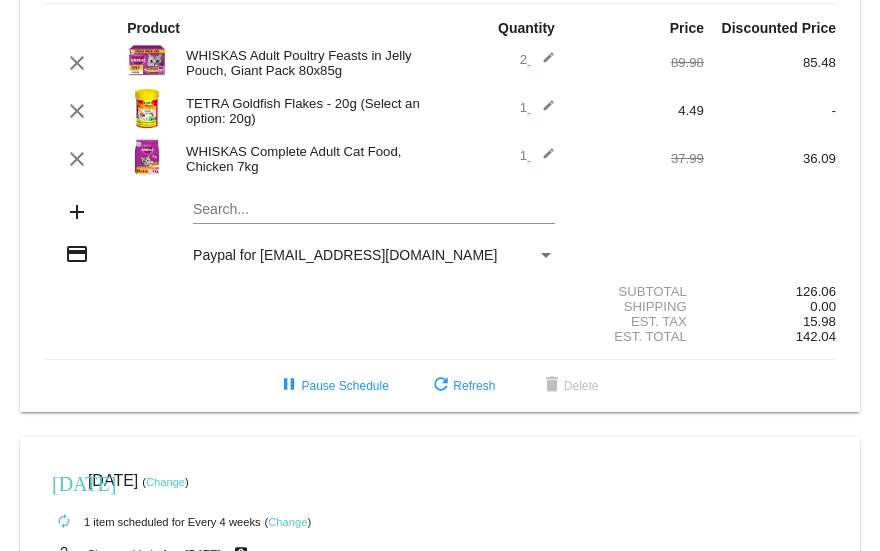 scroll, scrollTop: 6, scrollLeft: 0, axis: vertical 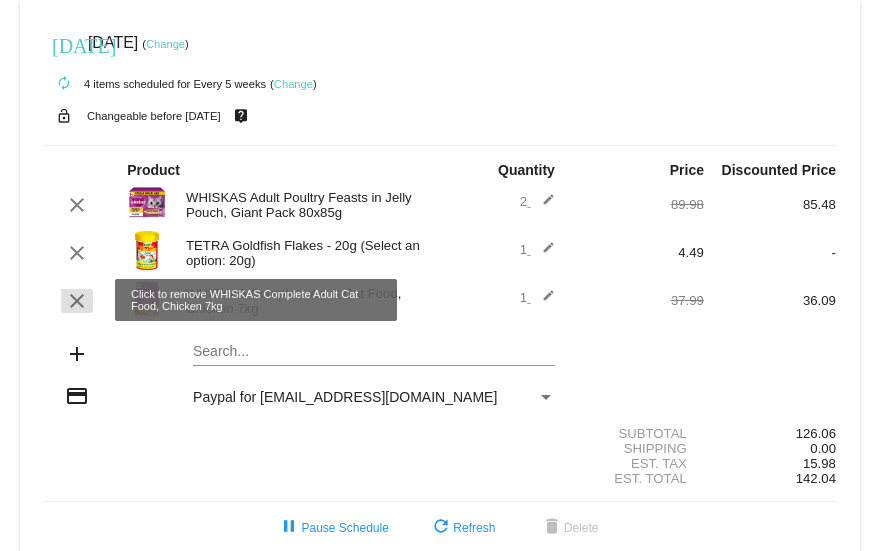 click on "clear" 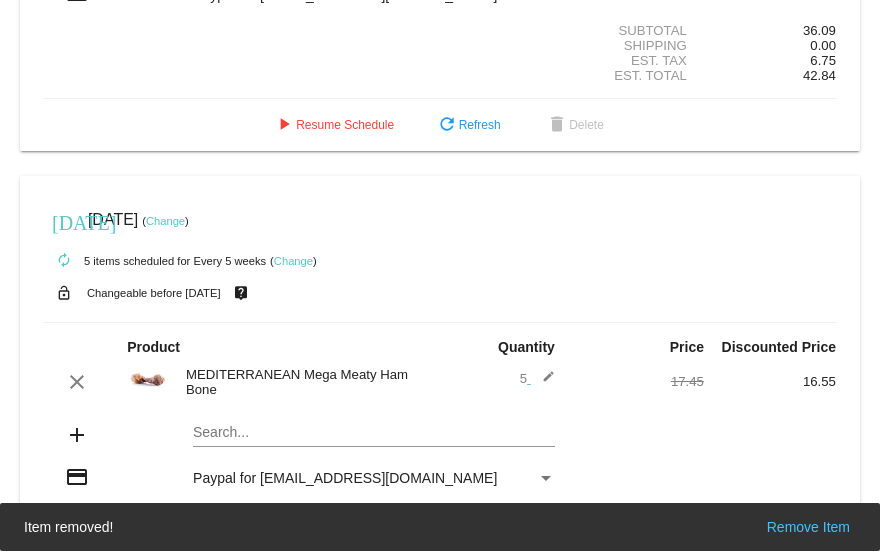 scroll, scrollTop: 957, scrollLeft: 0, axis: vertical 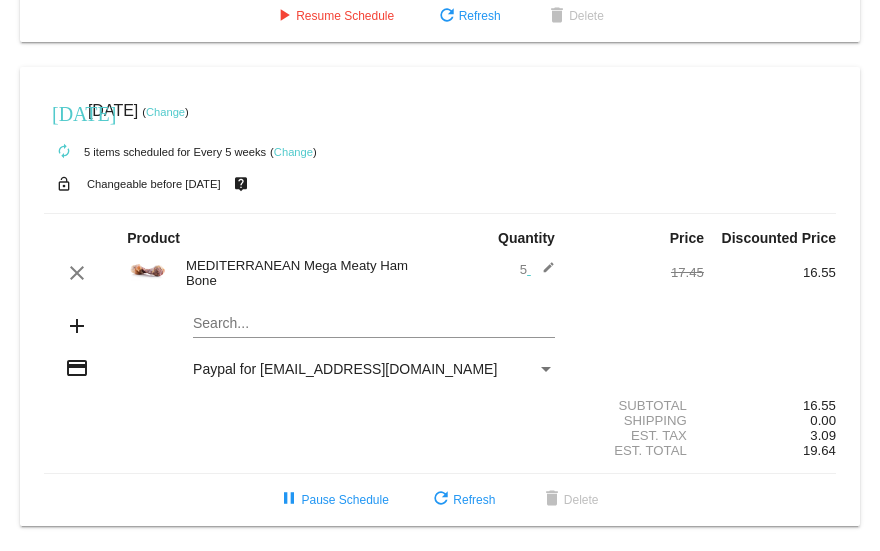 drag, startPoint x: 218, startPoint y: 284, endPoint x: 181, endPoint y: 263, distance: 42.544094 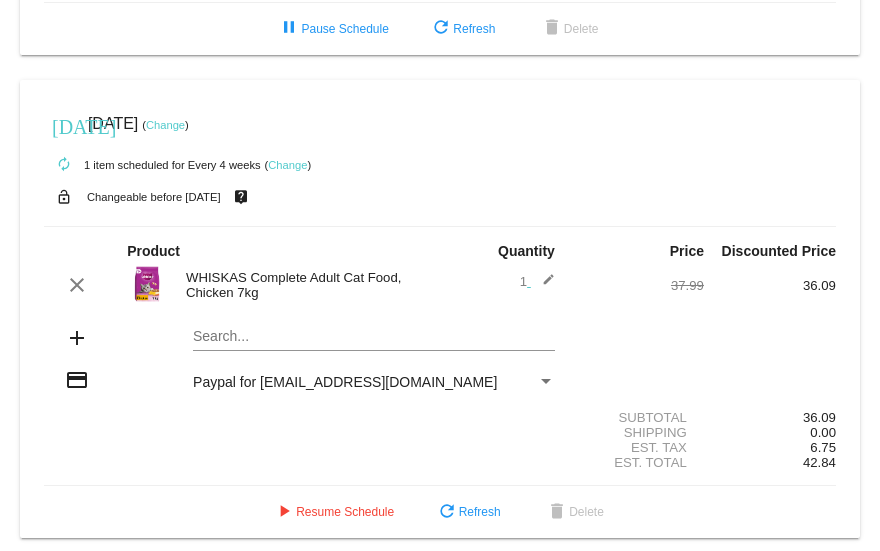 scroll, scrollTop: 57, scrollLeft: 0, axis: vertical 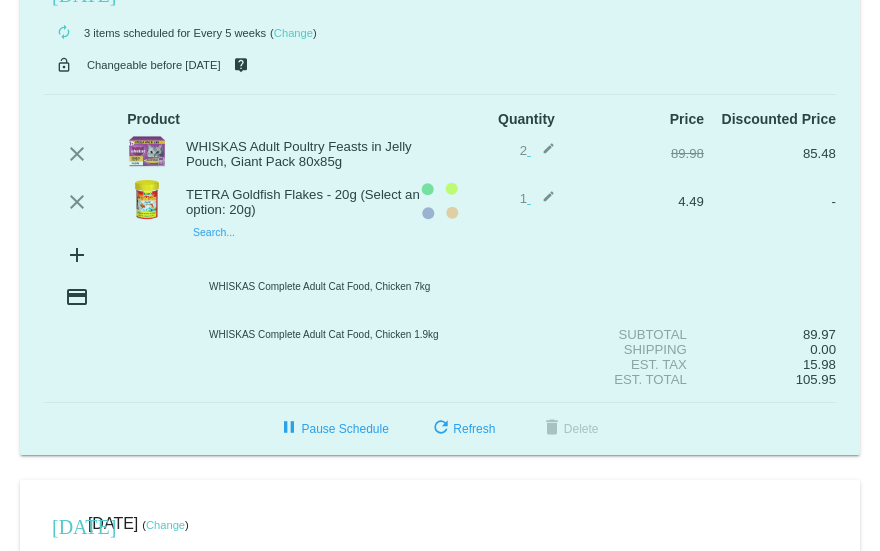 click on "[DATE]
[DATE]
( Change )
autorenew
3
items
scheduled for Every 5 weeks
( Change )
lock_open
Changeable before [DATE]
live_help
Product
Quantity
Price
Discounted Price
add" 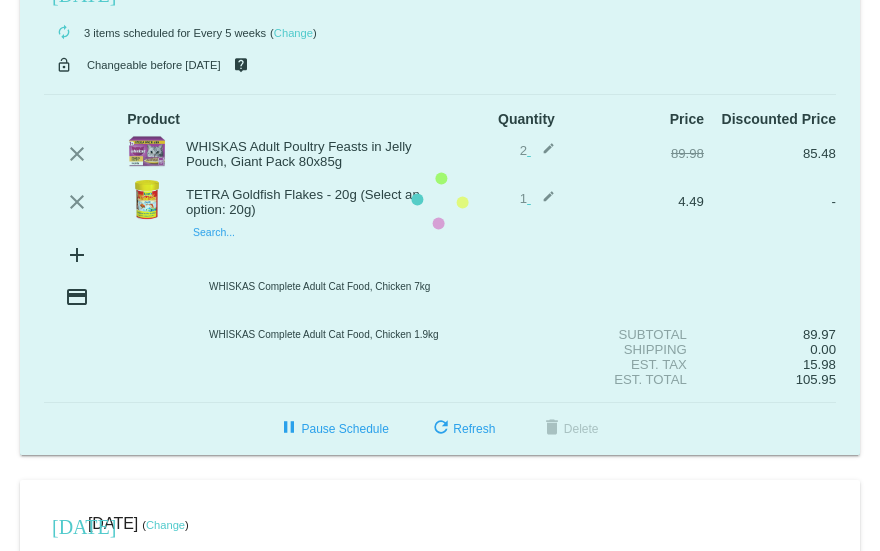 paste on "MEDITERRANEAN Mega Meaty Ham Bone" 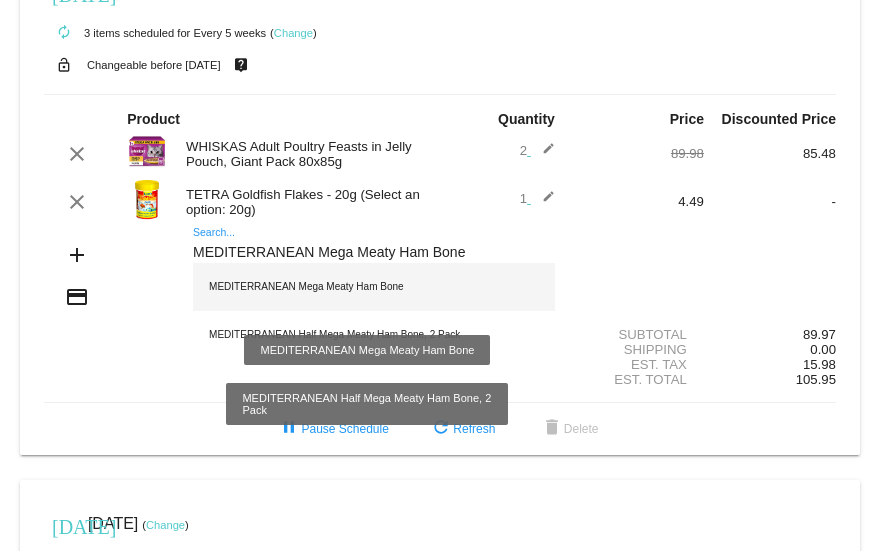 type on "MEDITERRANEAN Mega Meaty Ham Bone" 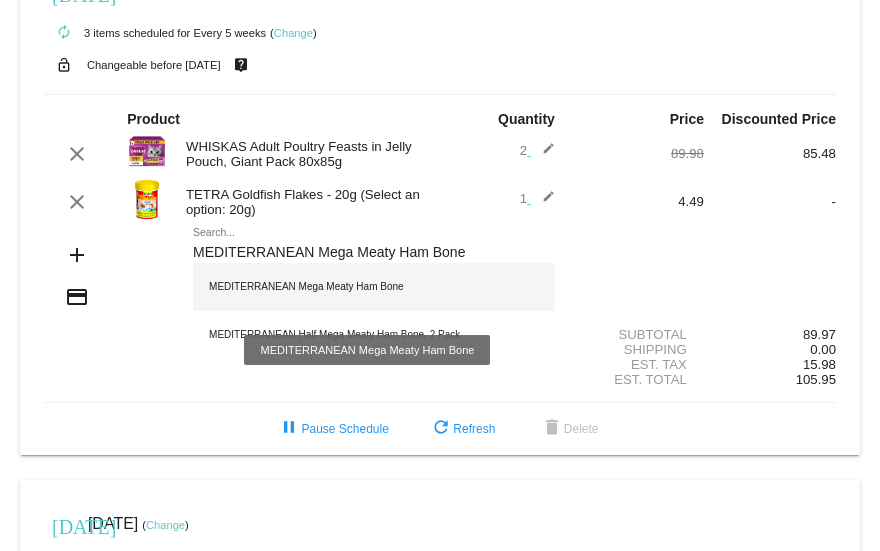 click on "MEDITERRANEAN Mega Meaty Ham Bone" 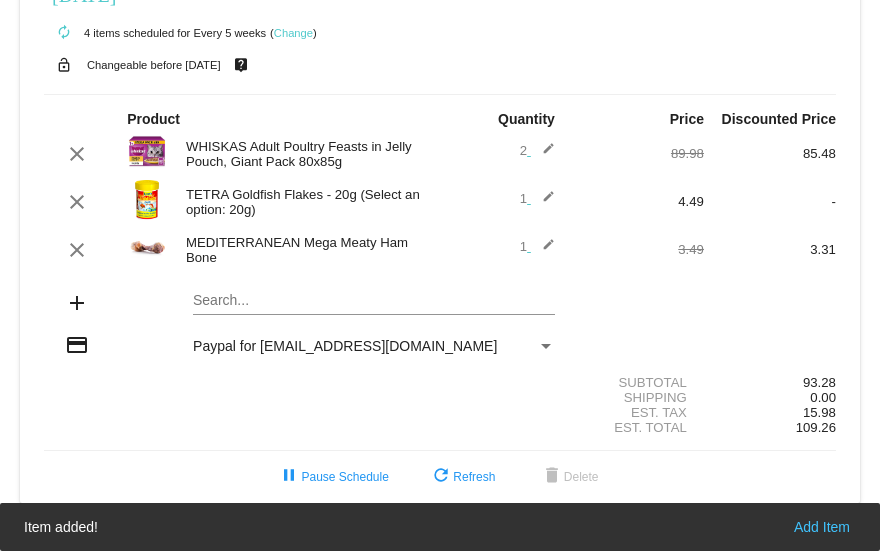 click on "edit" 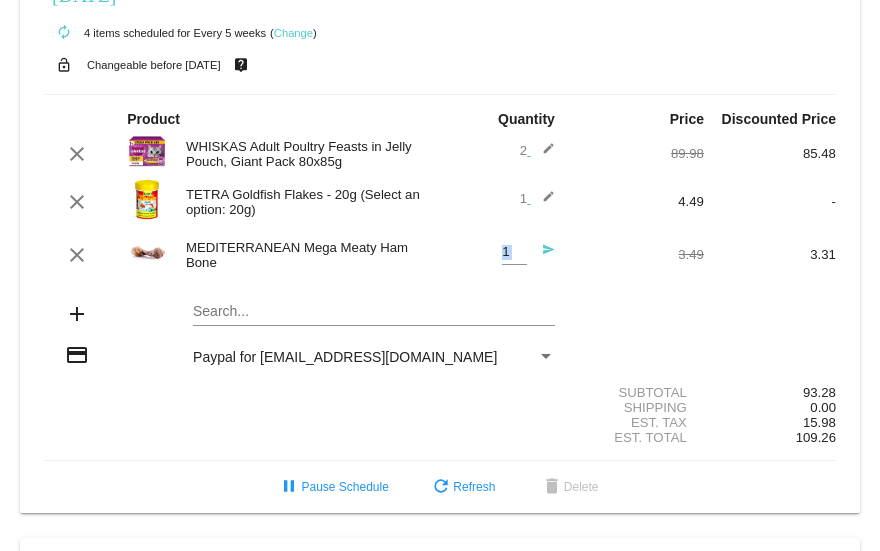 drag, startPoint x: 505, startPoint y: 252, endPoint x: 483, endPoint y: 248, distance: 22.36068 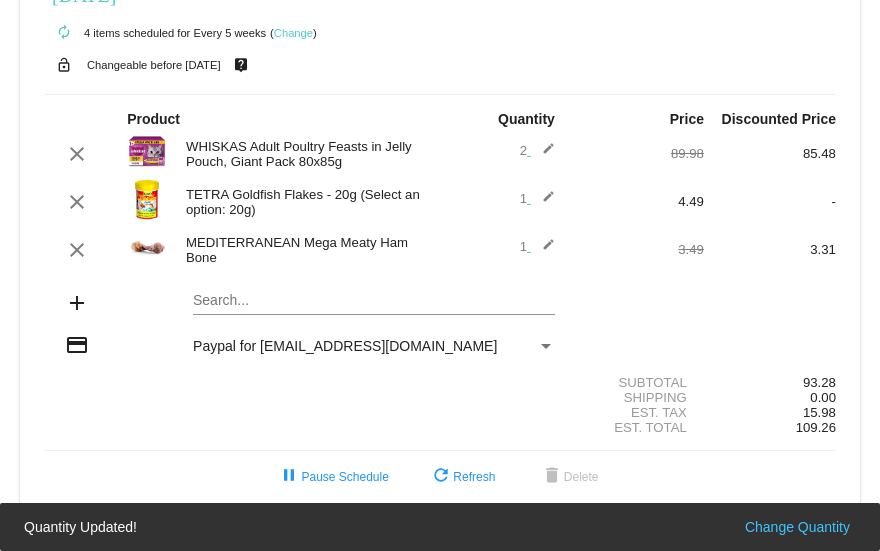 click on "edit" 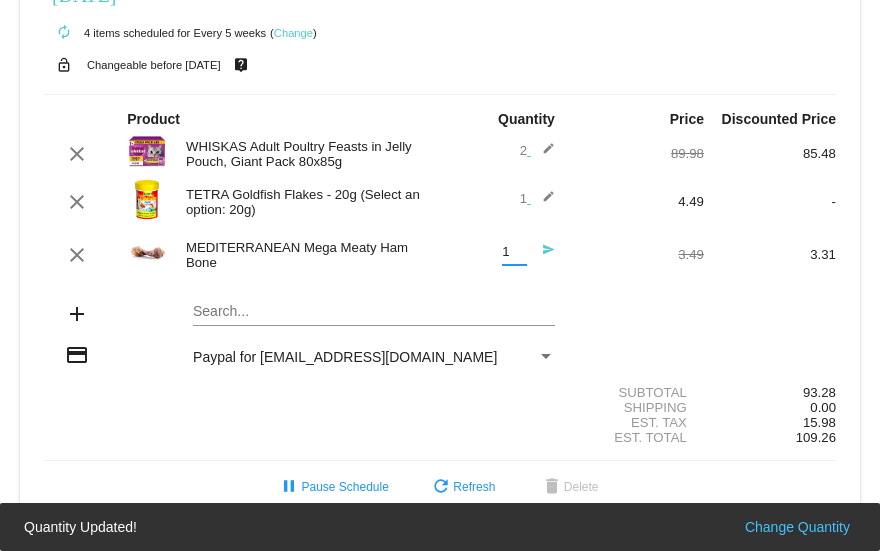 click on "1" at bounding box center [514, 252] 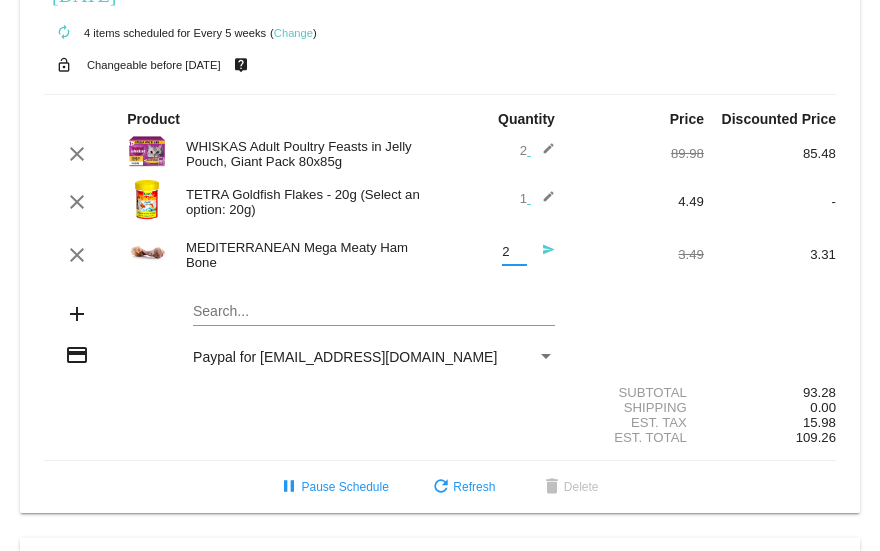 click on "2" at bounding box center [514, 252] 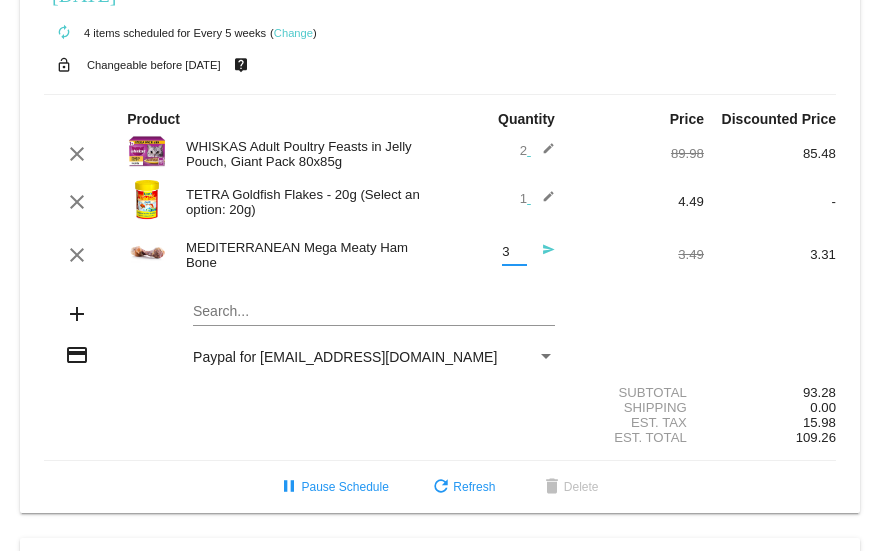 click on "3" at bounding box center (514, 252) 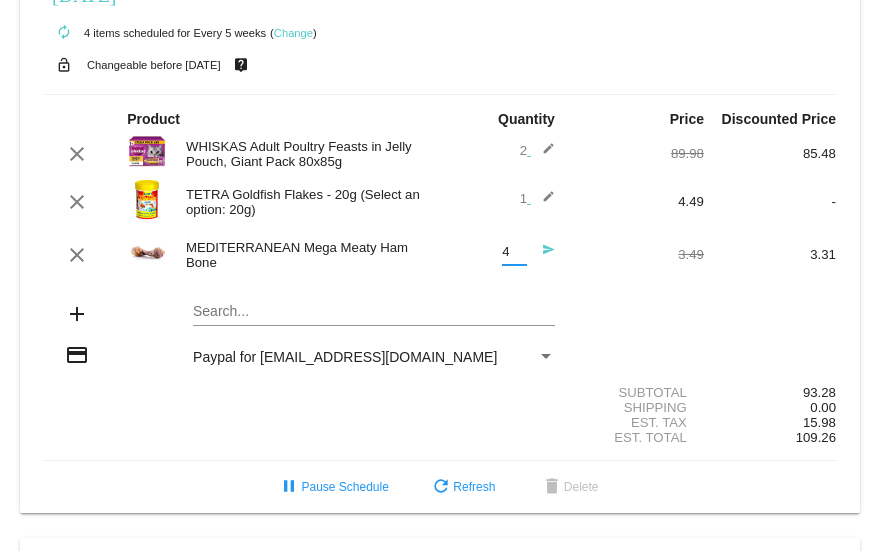 click on "4" at bounding box center (514, 252) 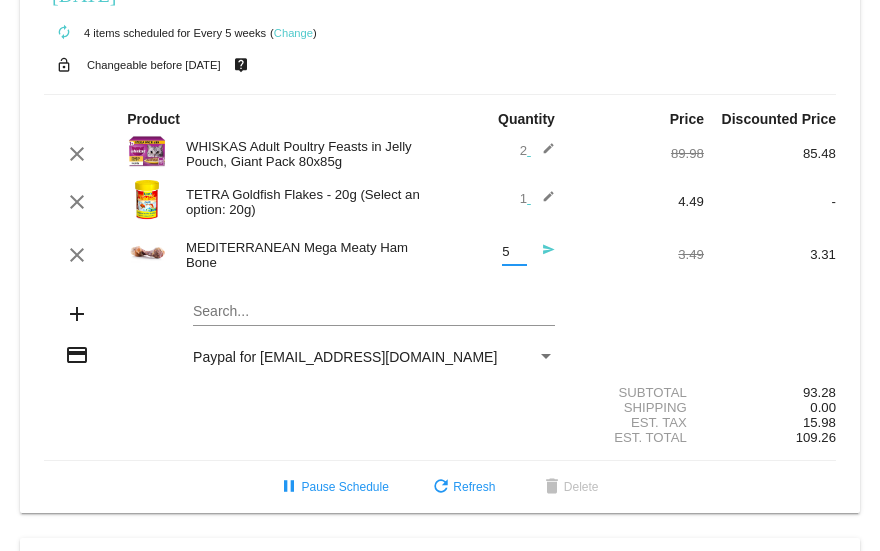 type on "5" 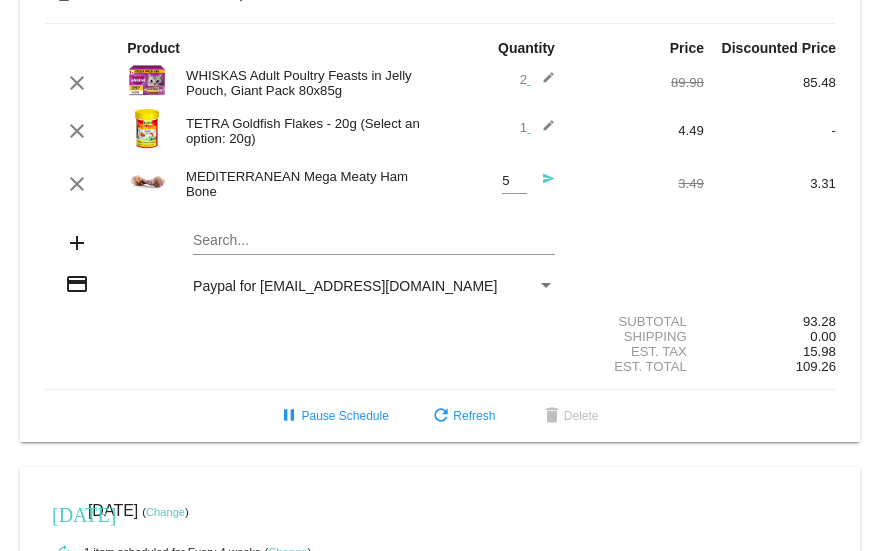 scroll, scrollTop: 157, scrollLeft: 0, axis: vertical 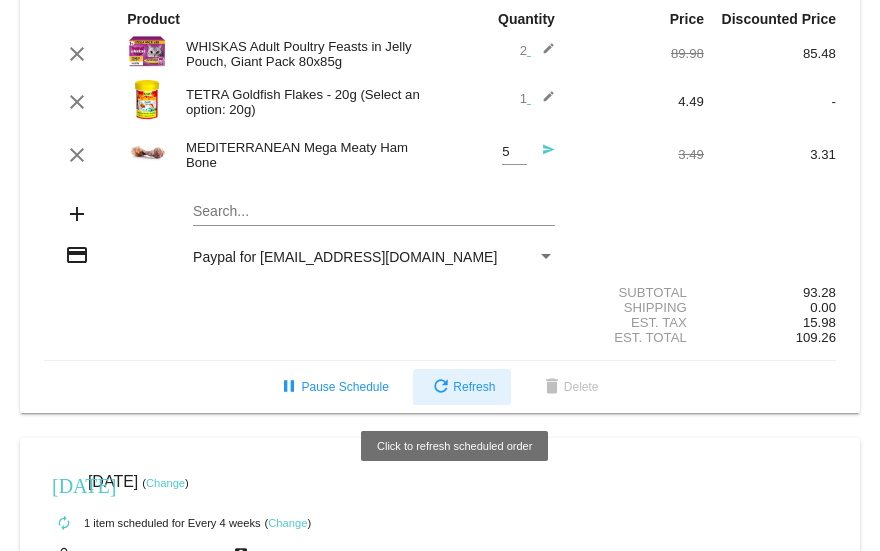 click on "refresh  Refresh" 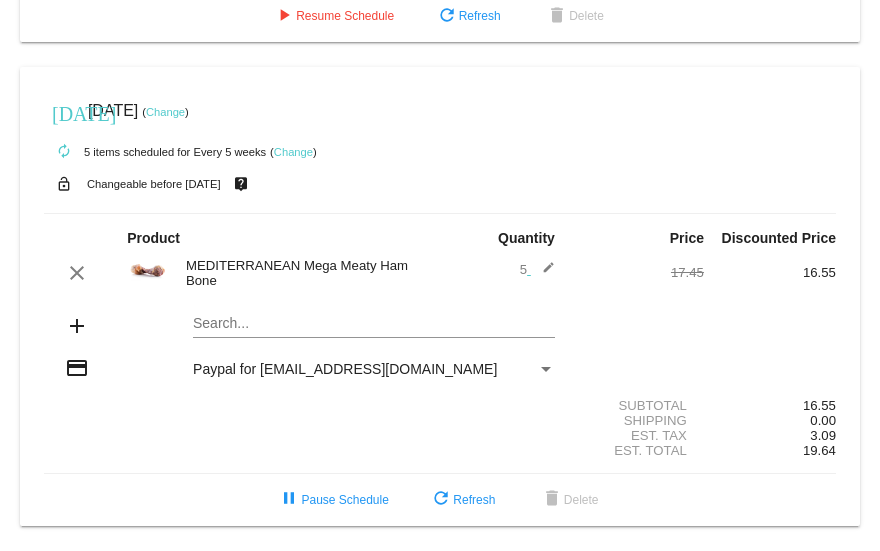 scroll, scrollTop: 1006, scrollLeft: 0, axis: vertical 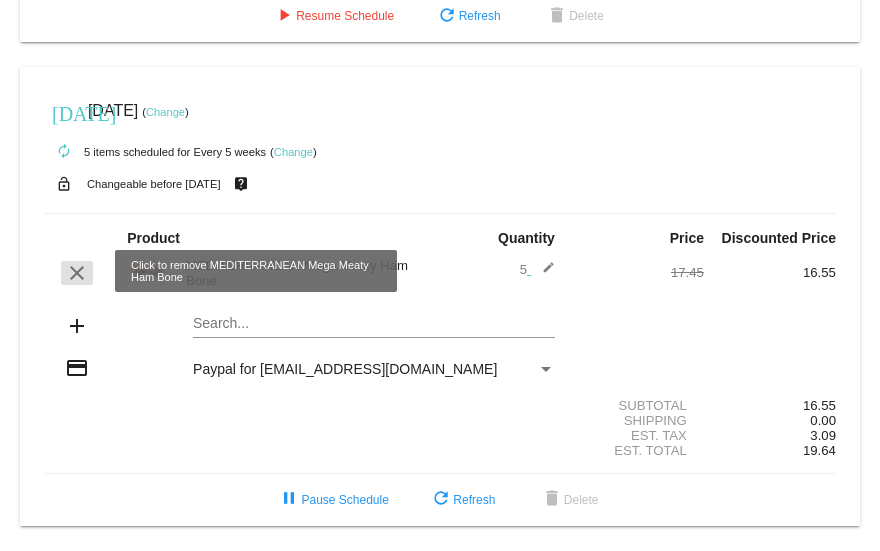 click on "clear" 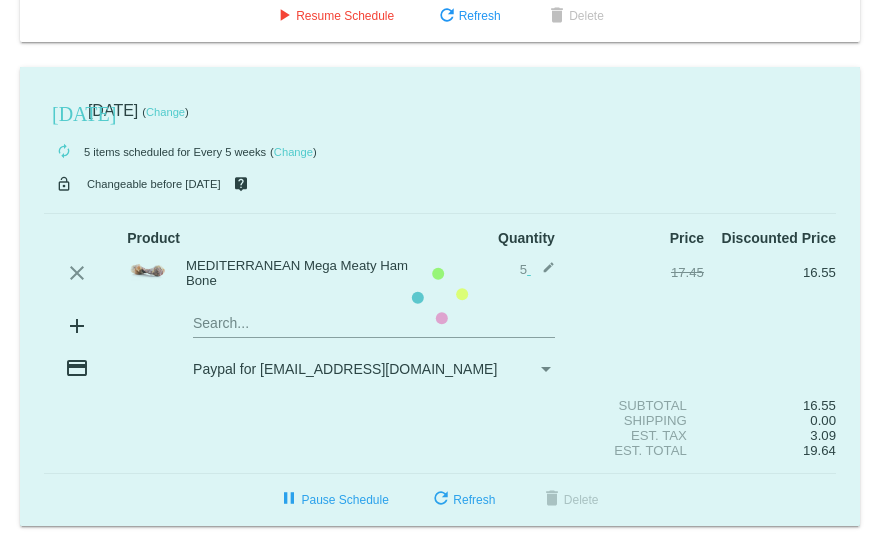 scroll, scrollTop: 952, scrollLeft: 0, axis: vertical 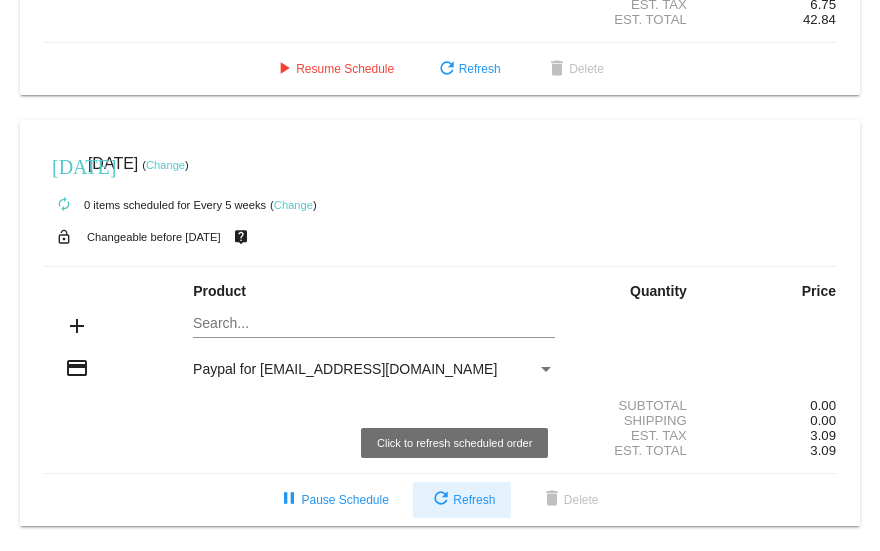 click on "refresh  Refresh" 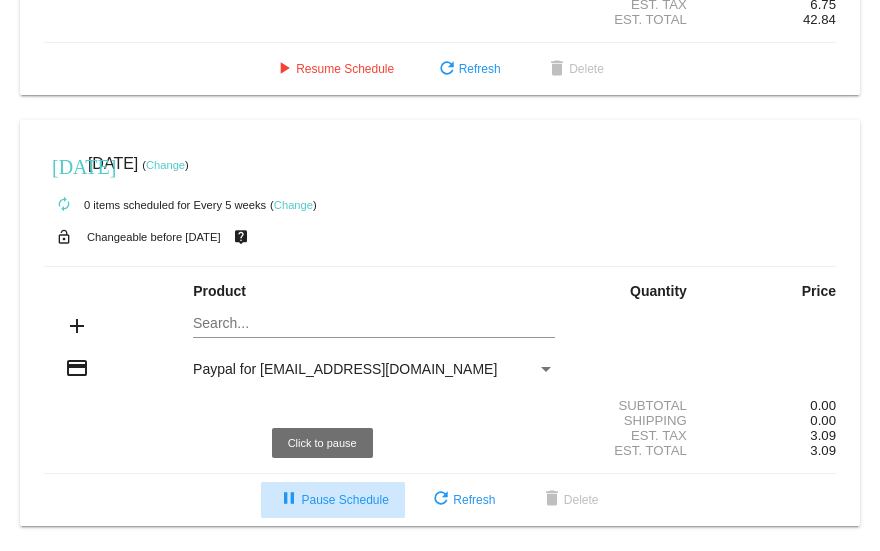 click on "pause  Pause Schedule" 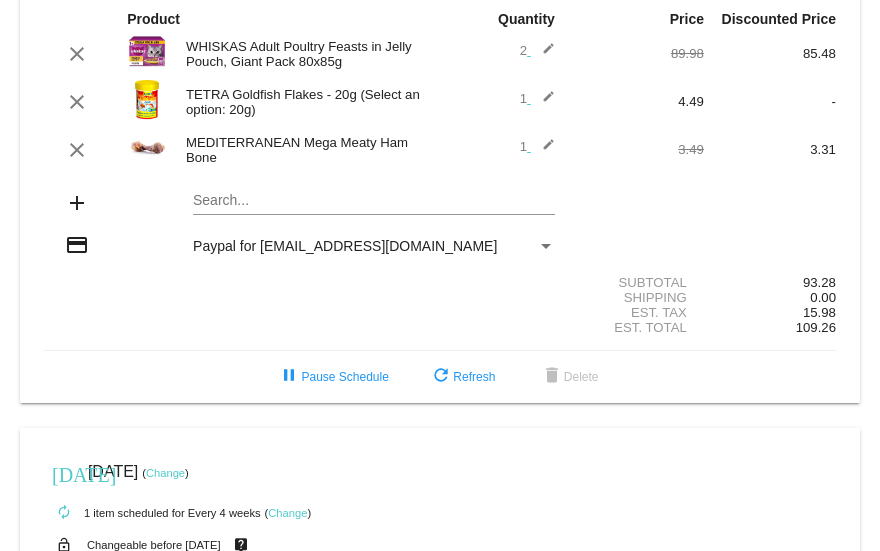 scroll, scrollTop: 158, scrollLeft: 0, axis: vertical 